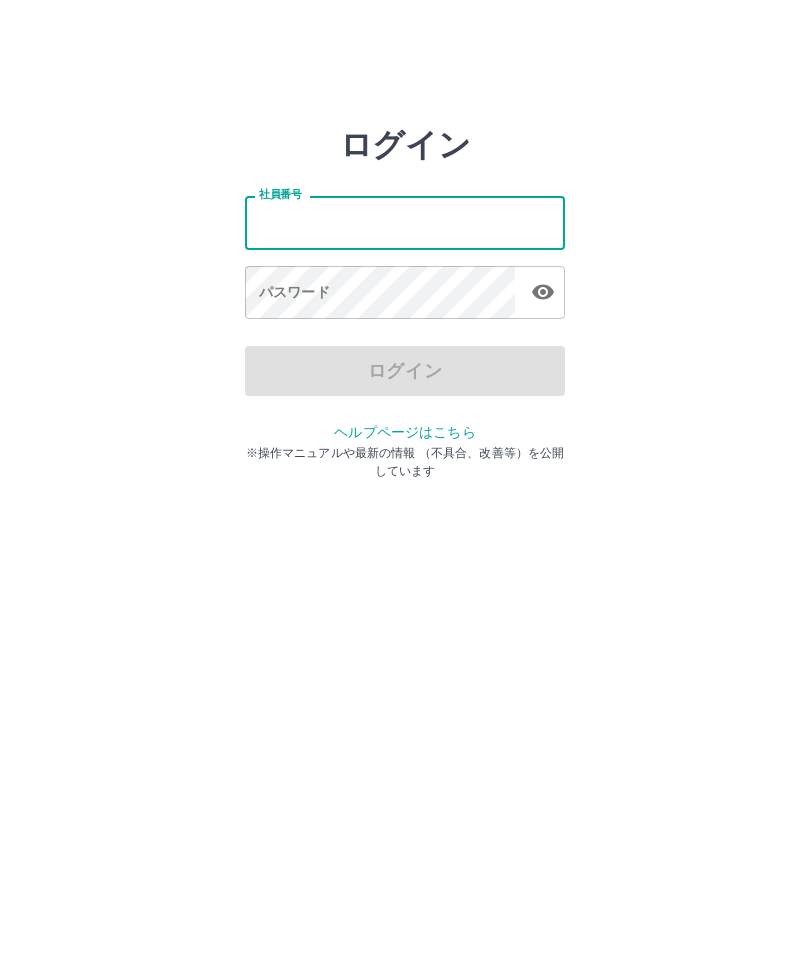 scroll, scrollTop: 0, scrollLeft: 0, axis: both 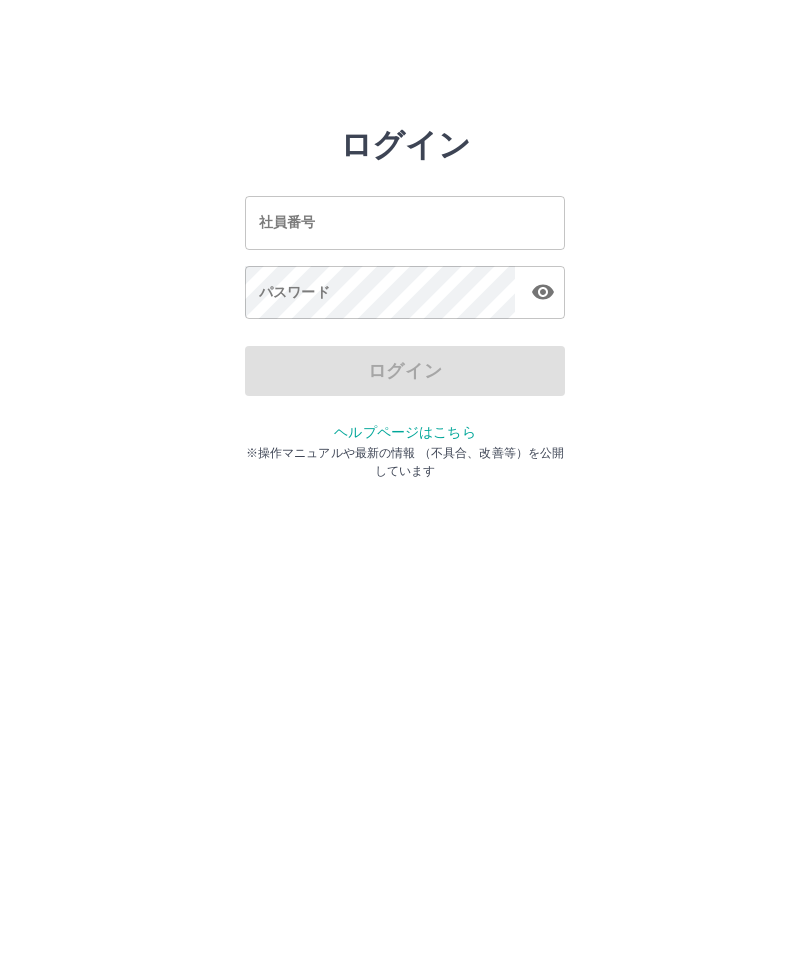click on "社員番号" at bounding box center (405, 222) 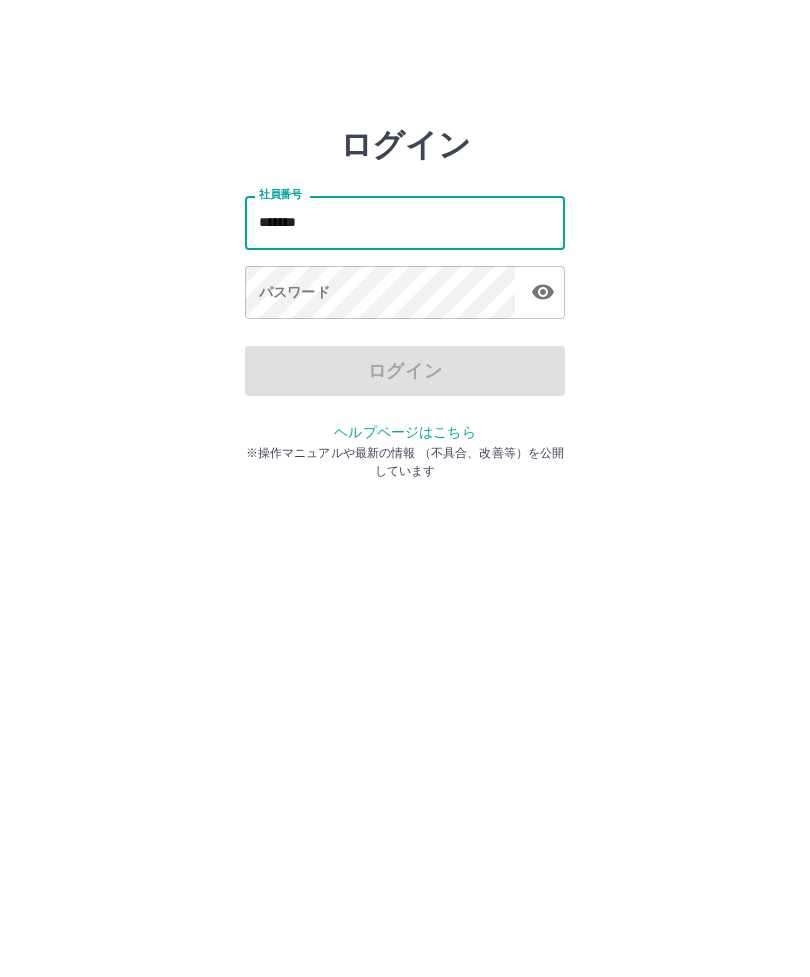type on "*******" 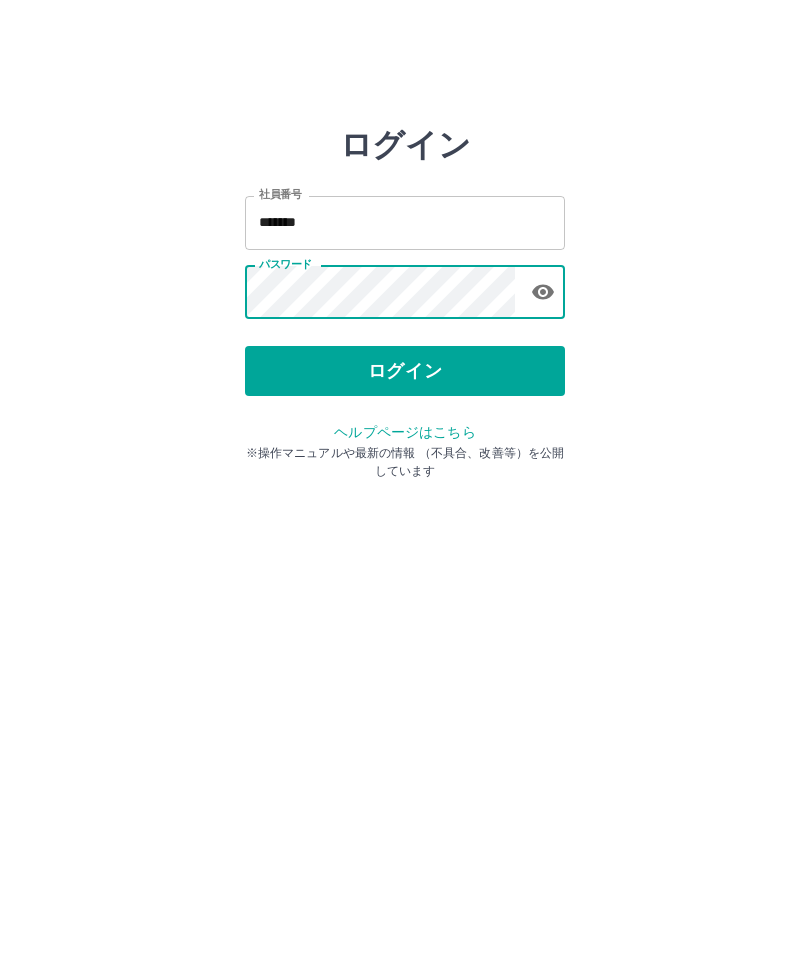 click on "ログイン" at bounding box center (405, 371) 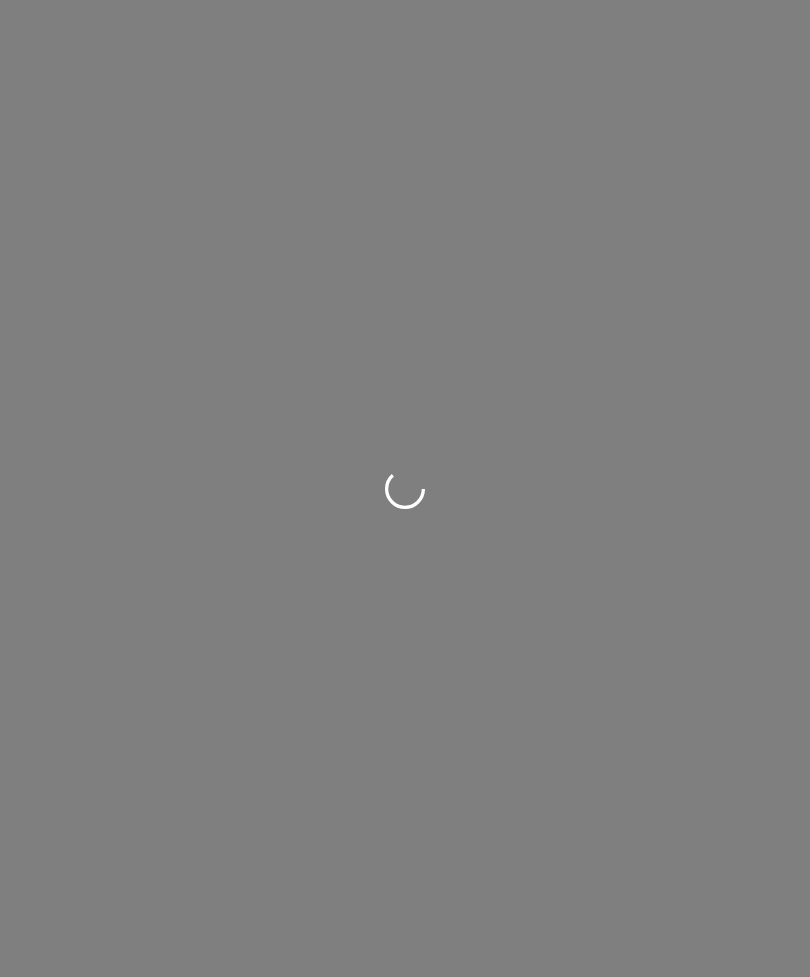 scroll, scrollTop: 0, scrollLeft: 0, axis: both 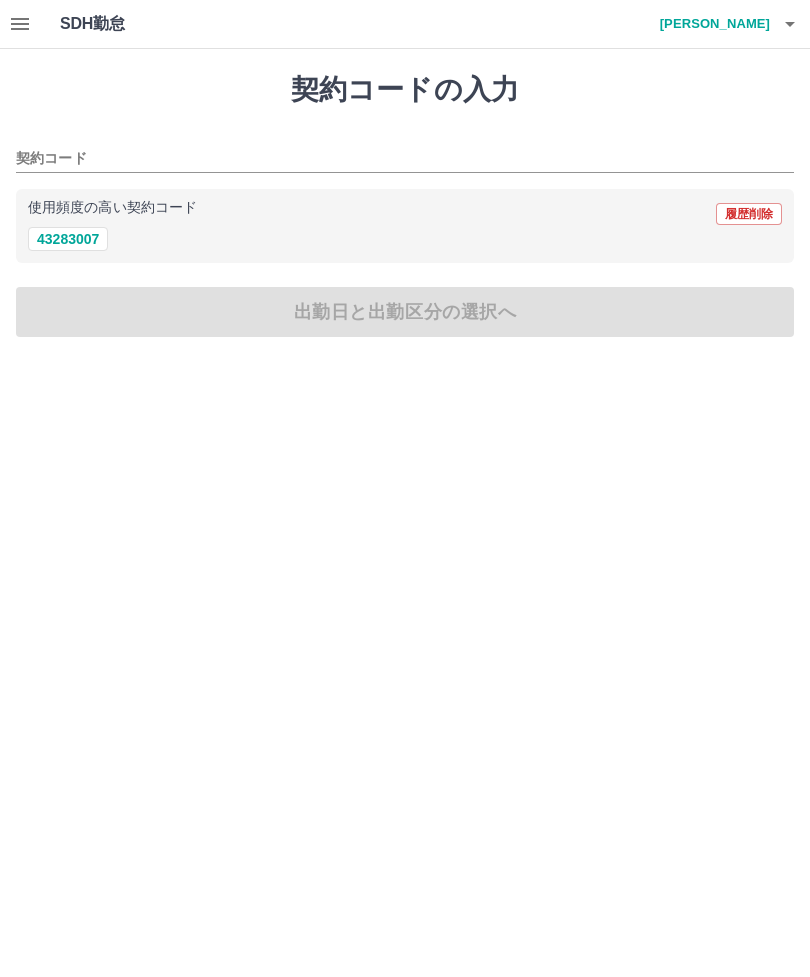 click on "43283007" at bounding box center (68, 239) 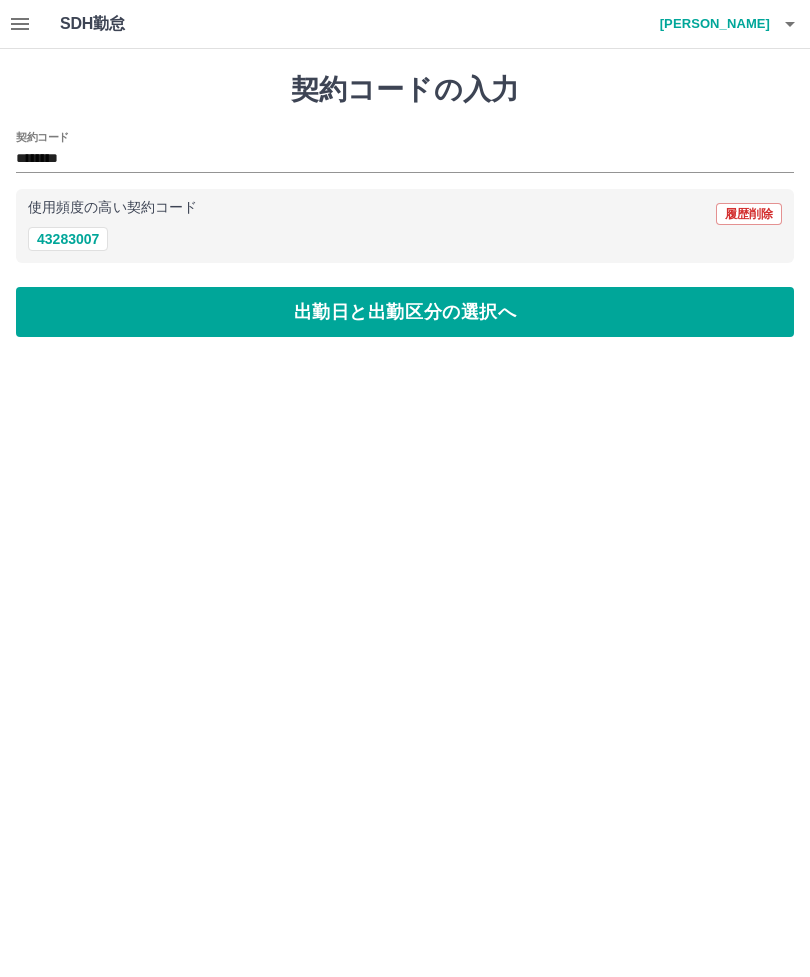 click on "出勤日と出勤区分の選択へ" at bounding box center (405, 312) 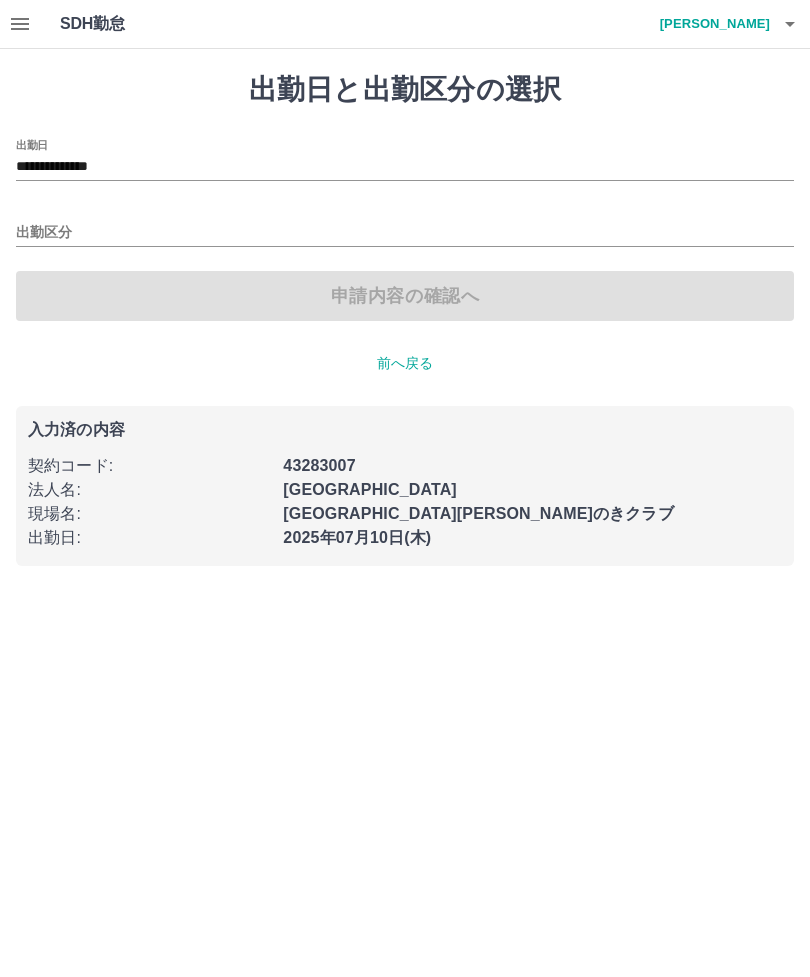 click on "出勤区分" at bounding box center [405, 226] 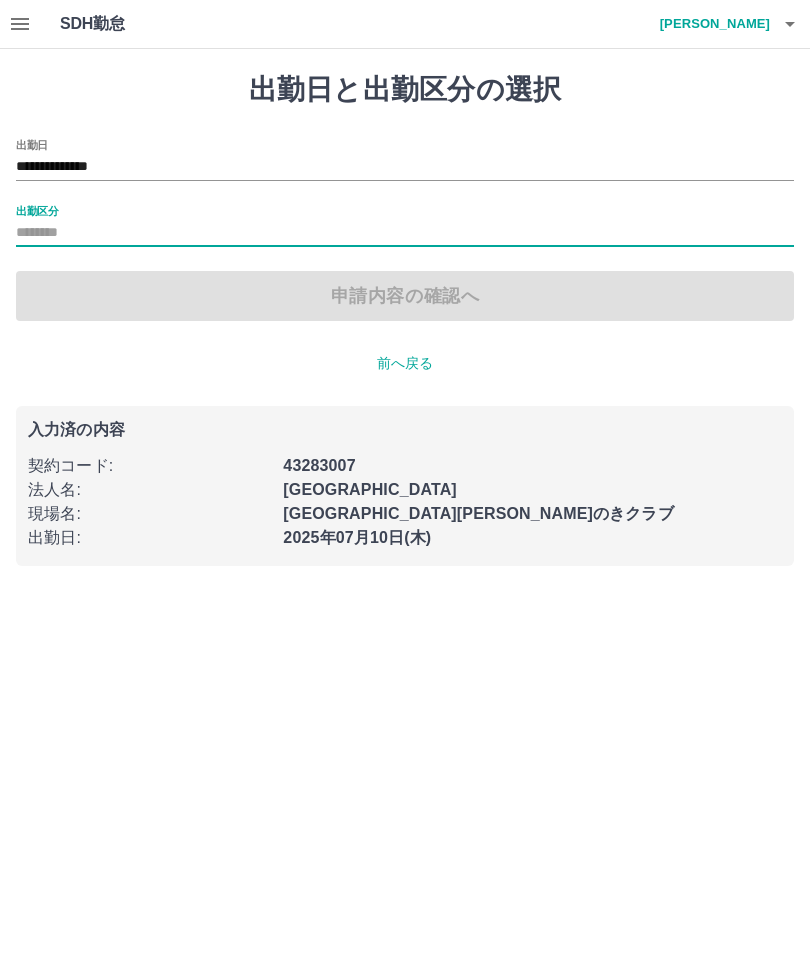 click on "出勤区分" at bounding box center (405, 233) 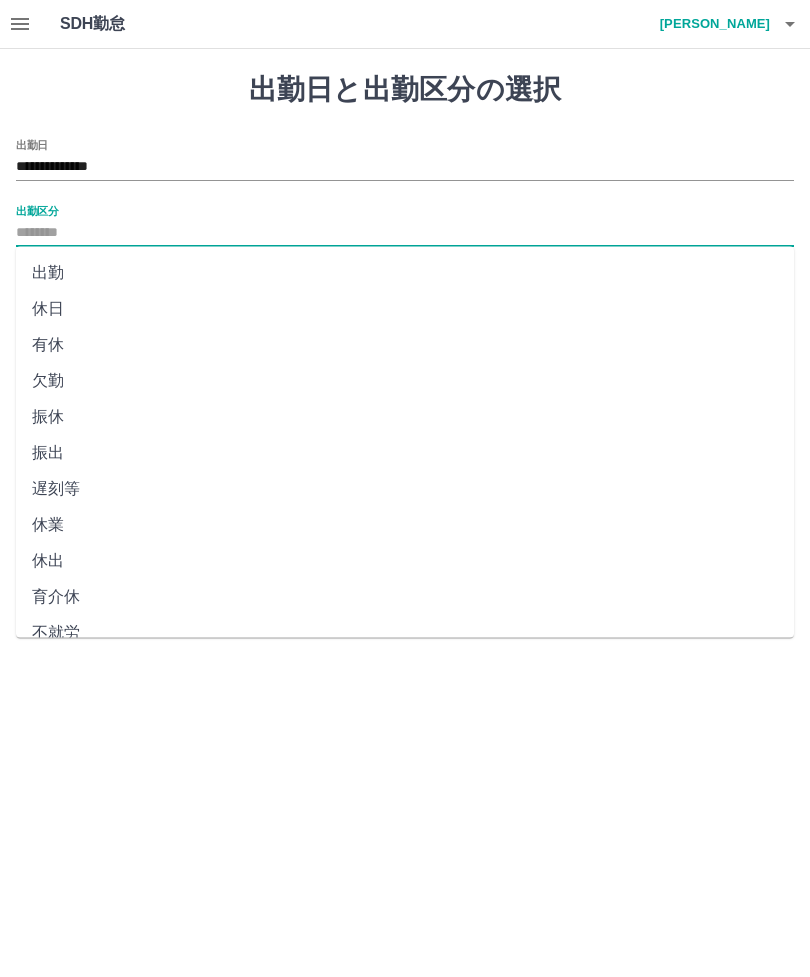 click on "出勤" at bounding box center [405, 273] 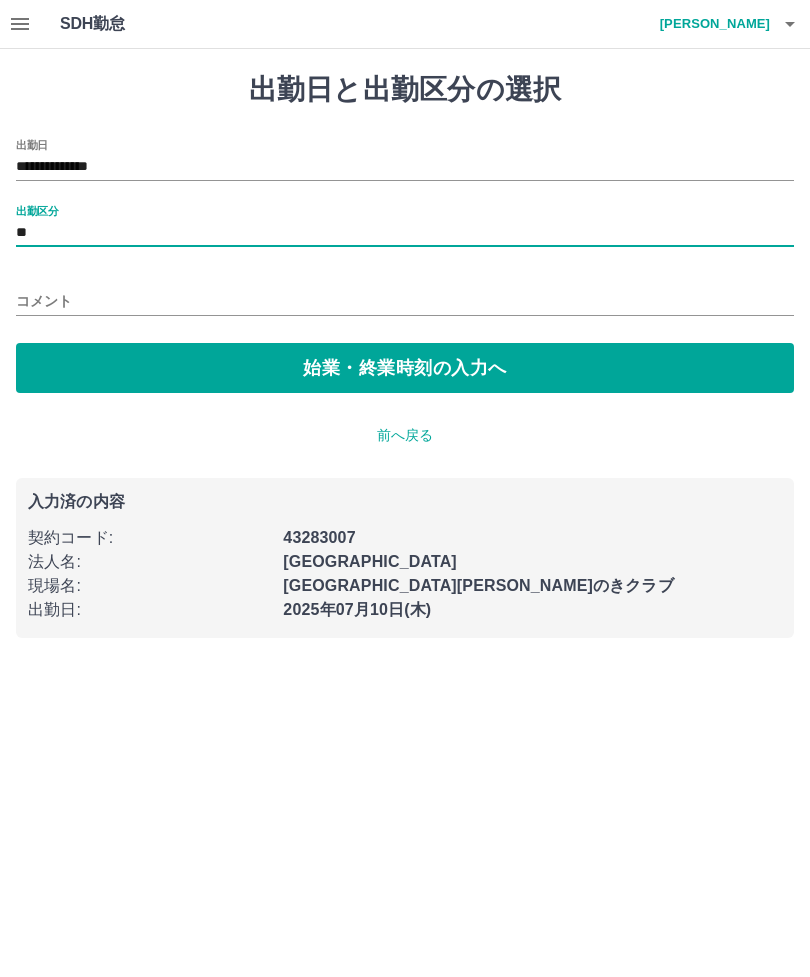 click on "始業・終業時刻の入力へ" at bounding box center [405, 368] 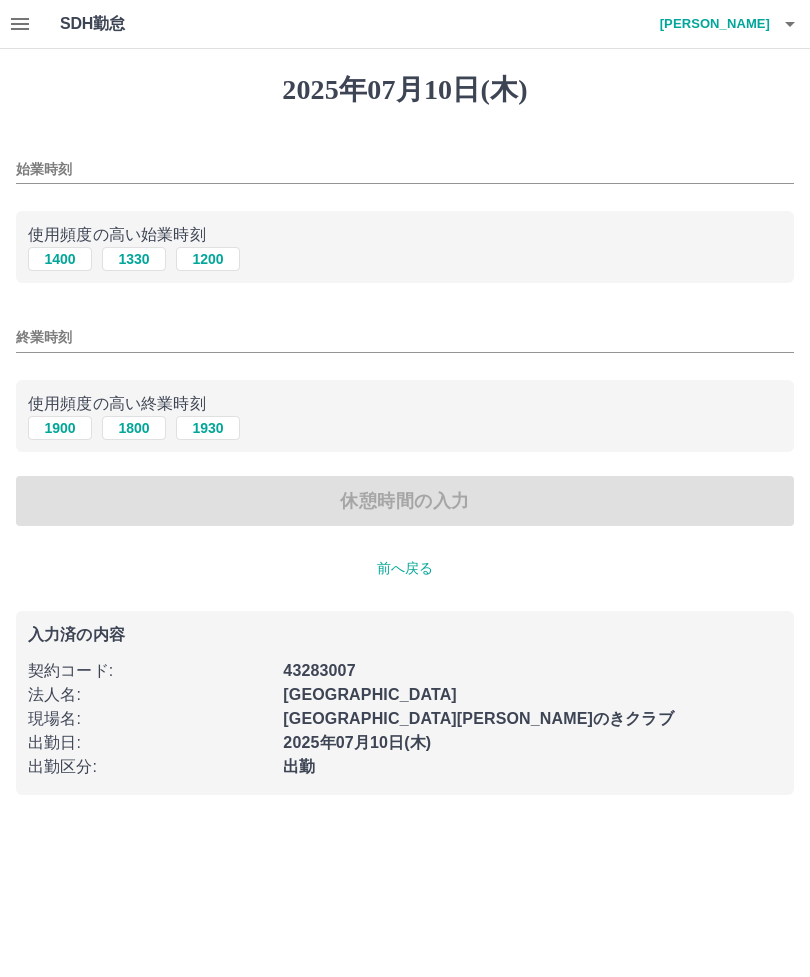 click on "1400" at bounding box center [60, 259] 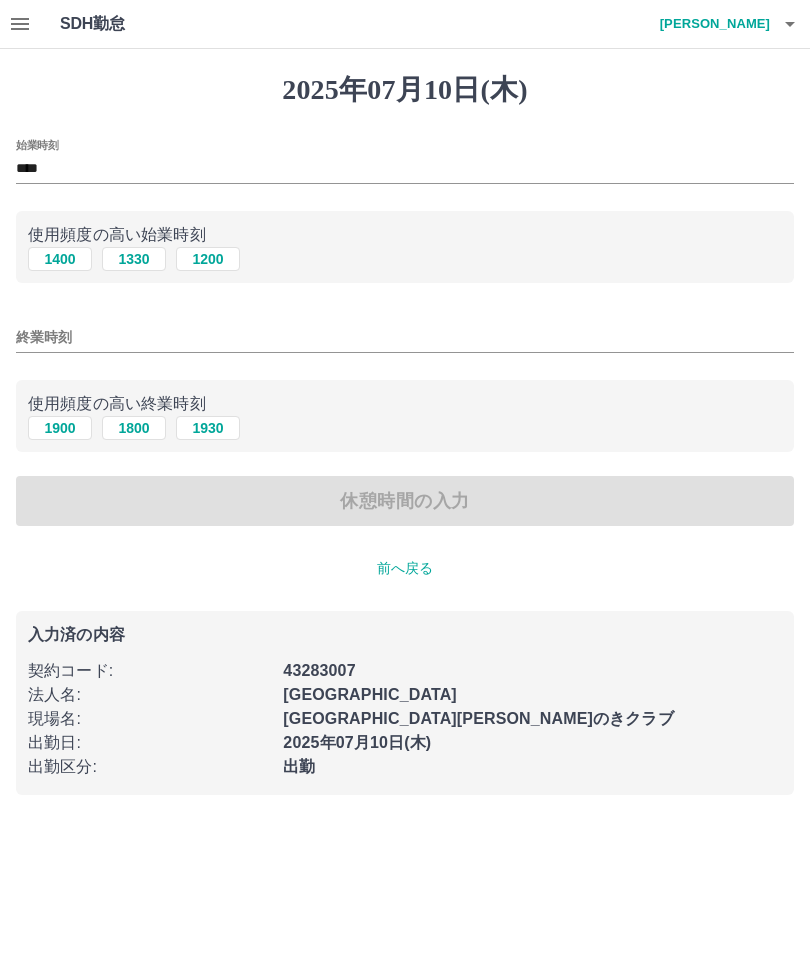 click on "1800" at bounding box center [134, 428] 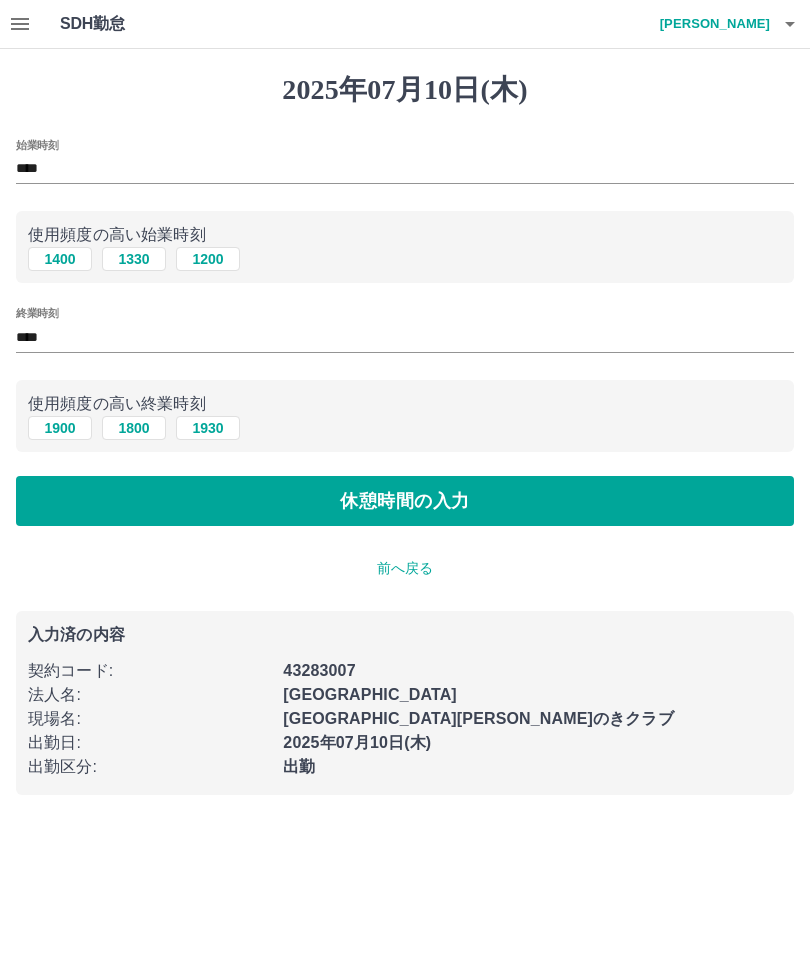 click on "休憩時間の入力" at bounding box center [405, 501] 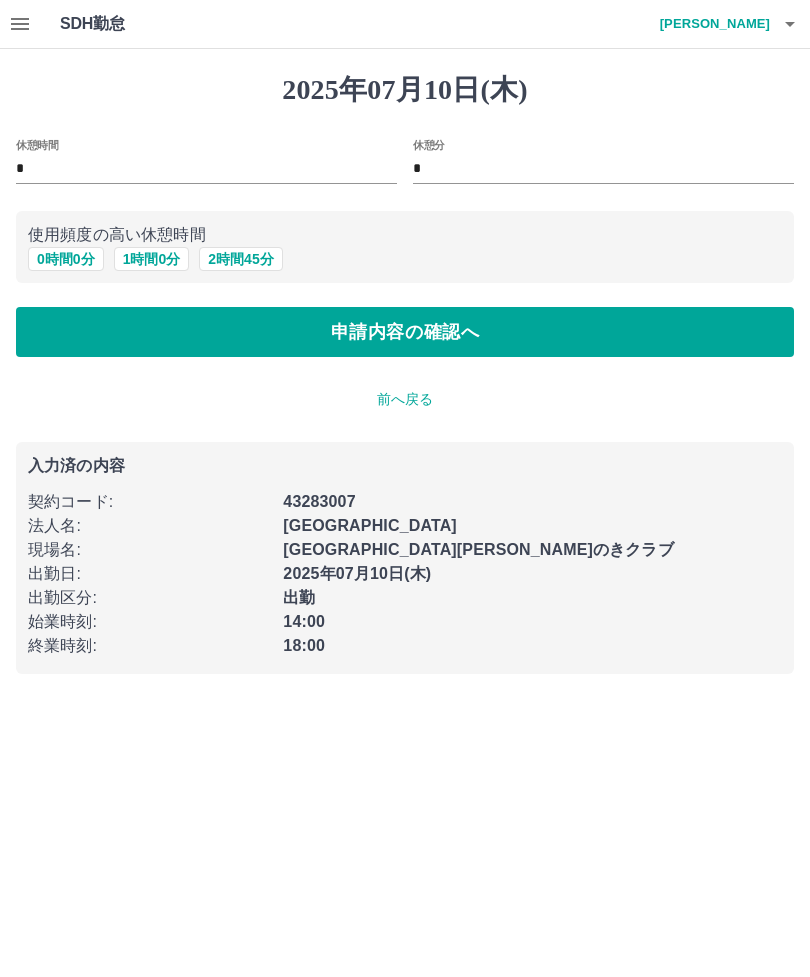 click on "申請内容の確認へ" at bounding box center [405, 332] 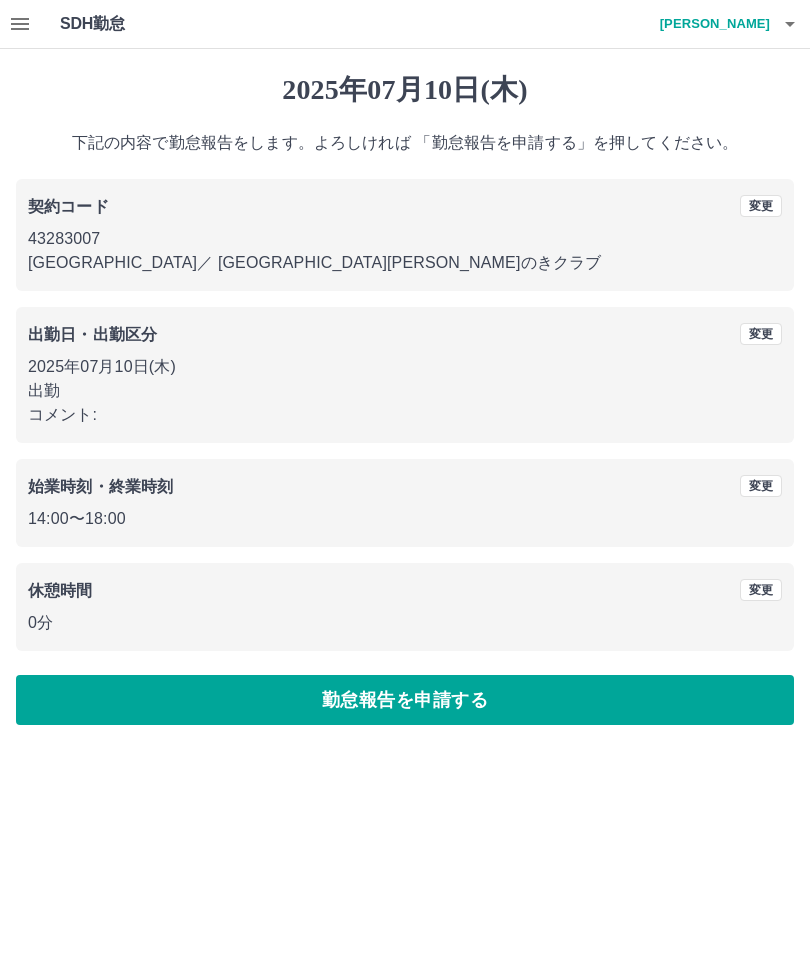 click on "勤怠報告を申請する" at bounding box center (405, 700) 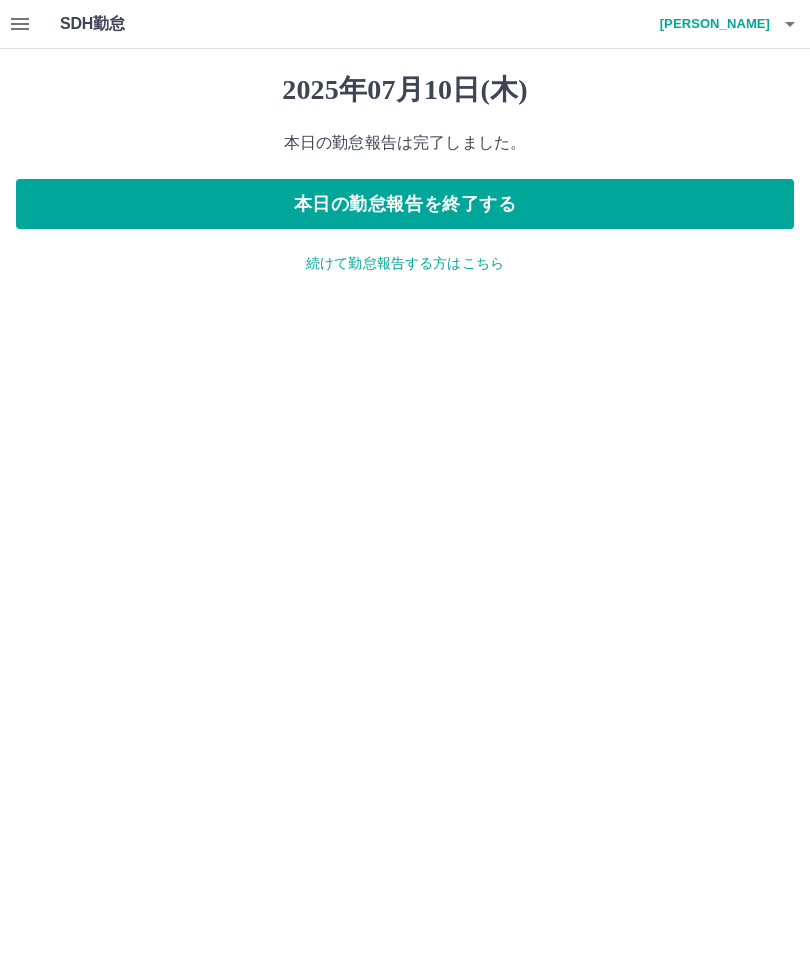 click on "本日の勤怠報告を終了する" at bounding box center (405, 204) 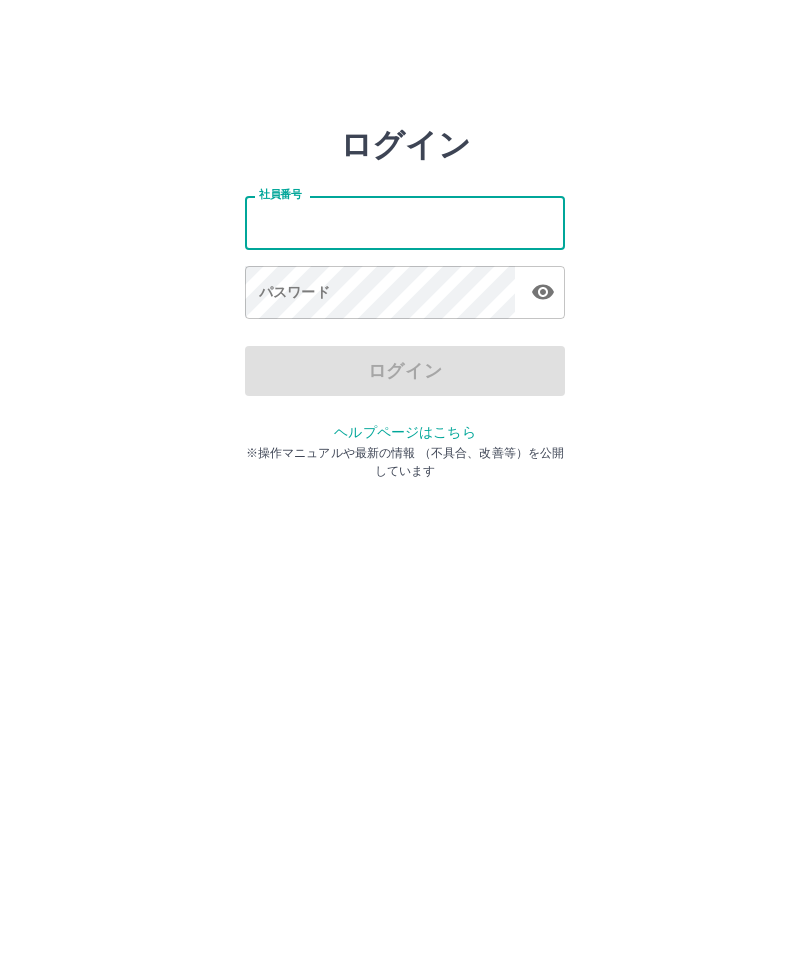 scroll, scrollTop: 0, scrollLeft: 0, axis: both 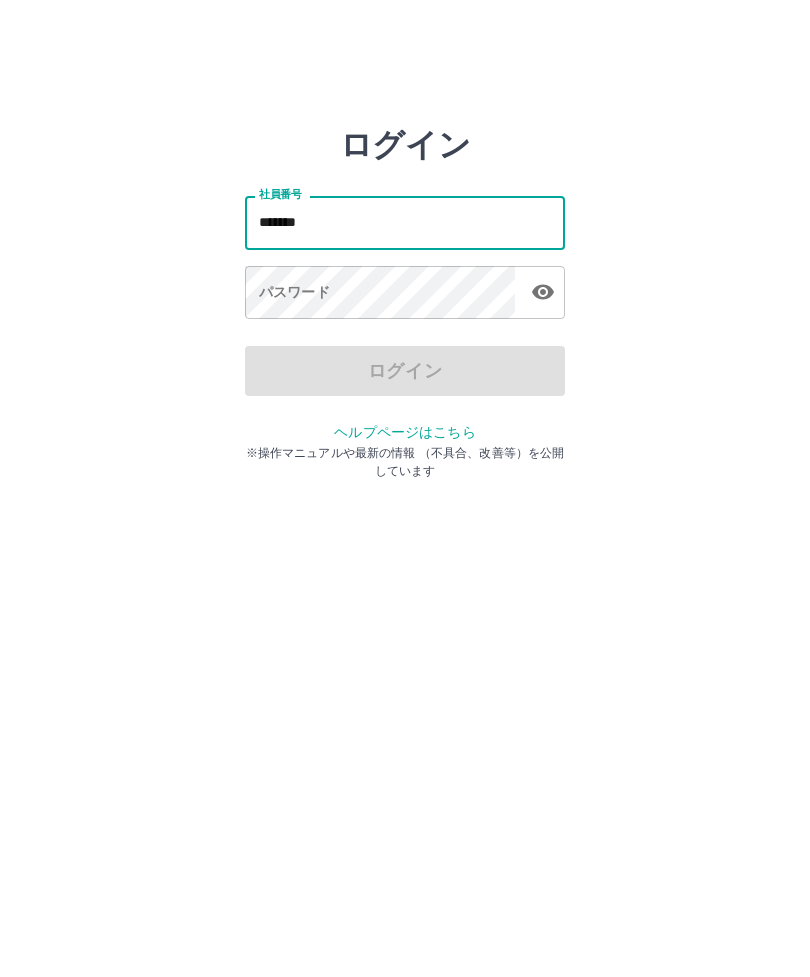 type on "*******" 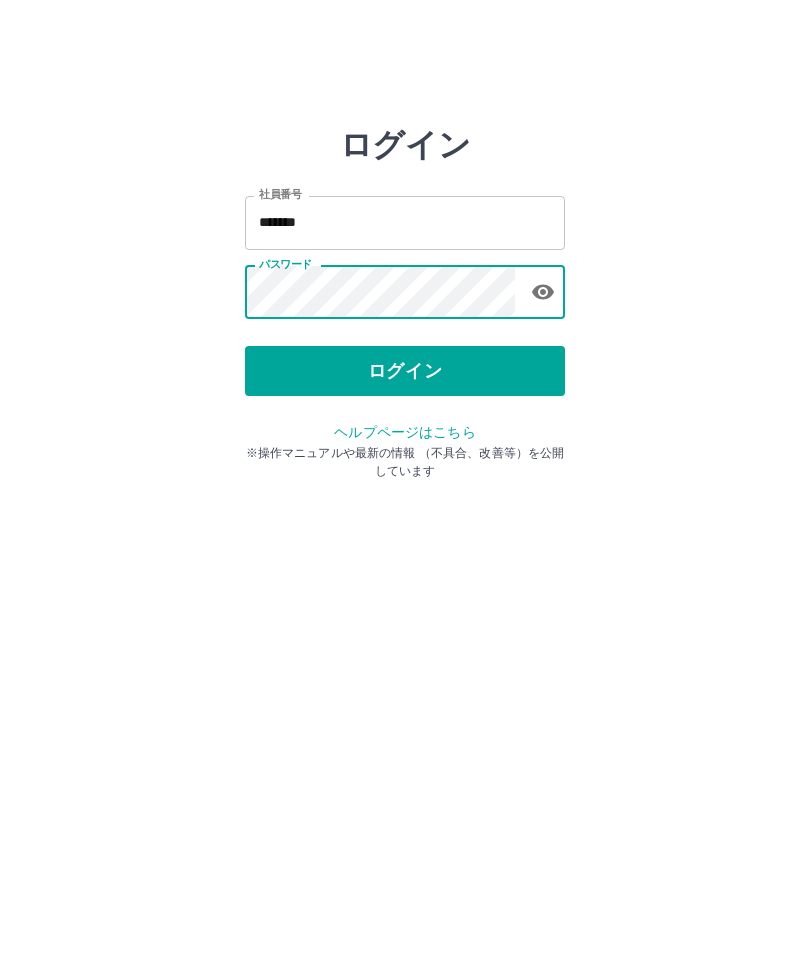 click on "ログイン" at bounding box center (405, 371) 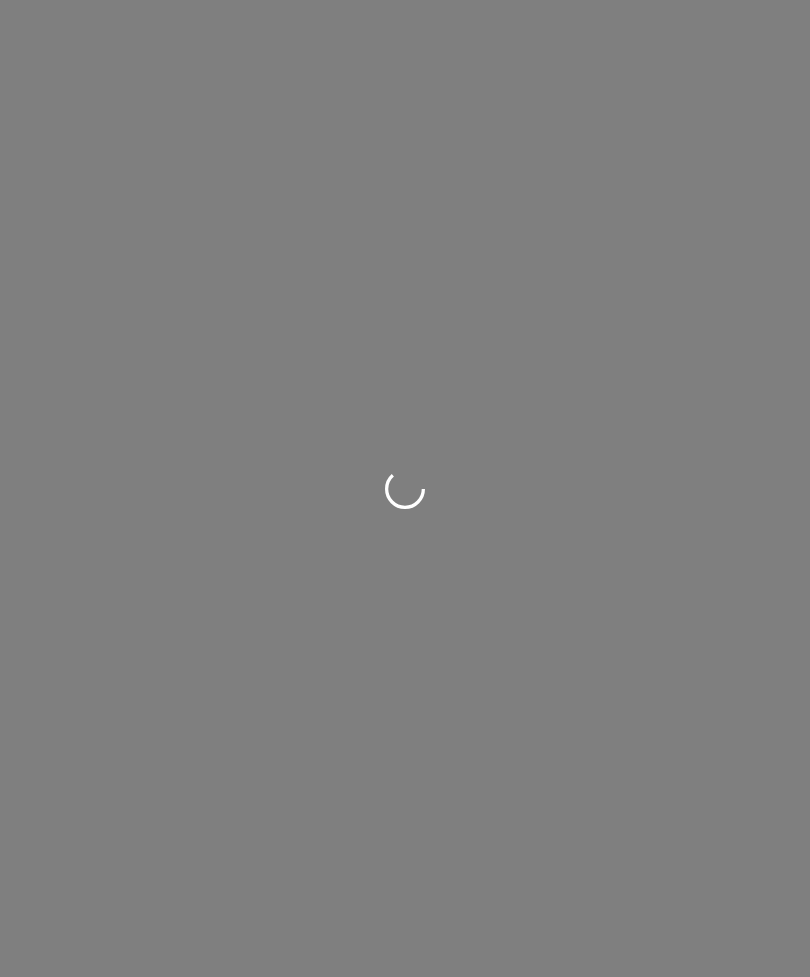 scroll, scrollTop: 0, scrollLeft: 0, axis: both 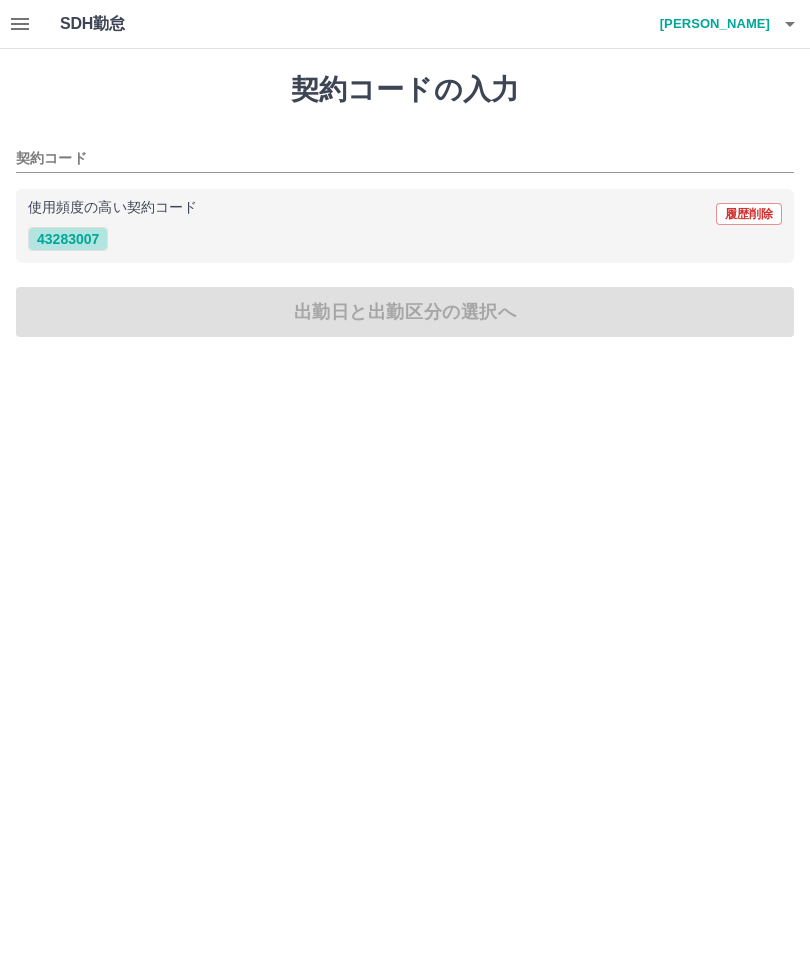click on "43283007" at bounding box center [68, 239] 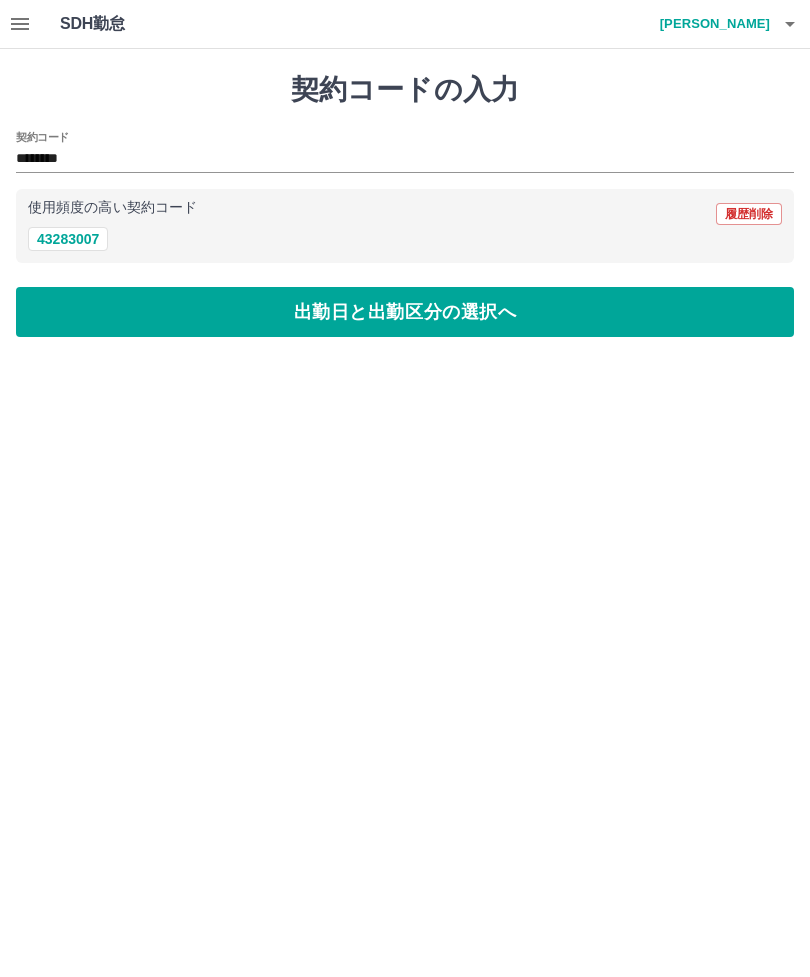 click on "出勤日と出勤区分の選択へ" at bounding box center (405, 312) 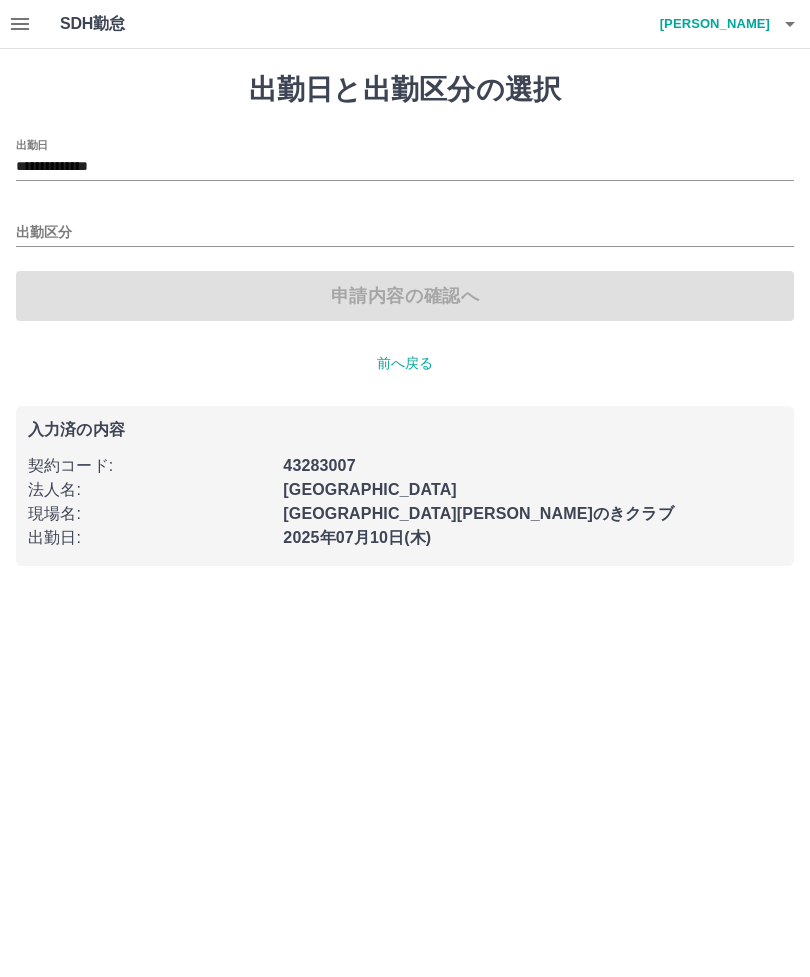 click on "出勤区分" at bounding box center [405, 233] 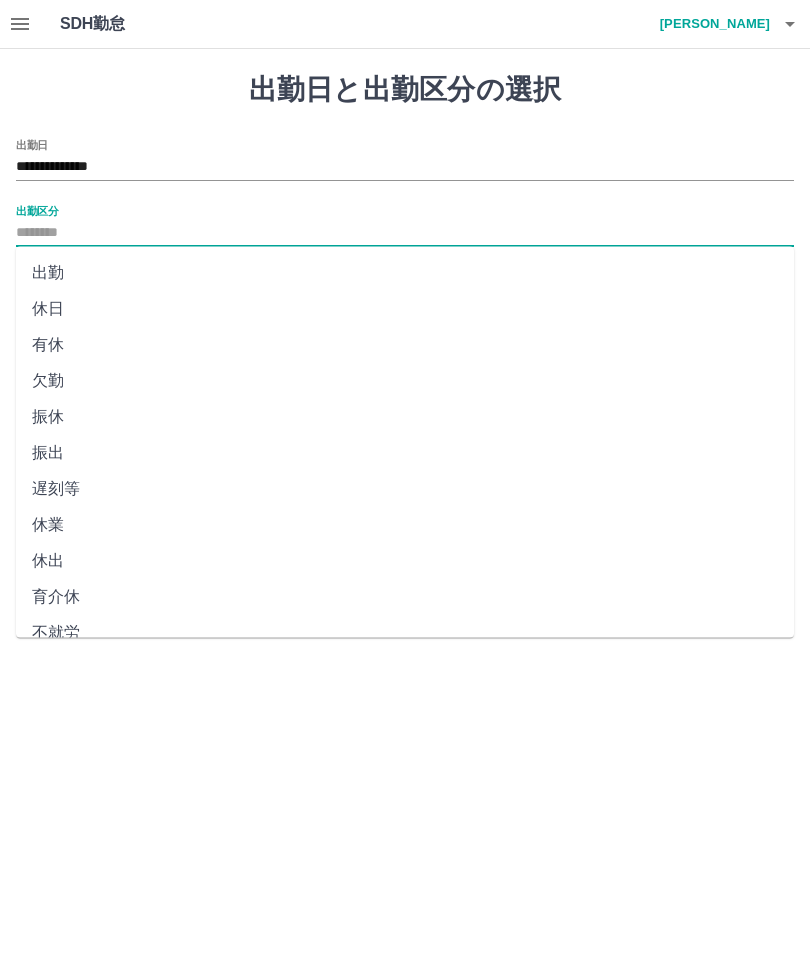click on "出勤" at bounding box center [405, 273] 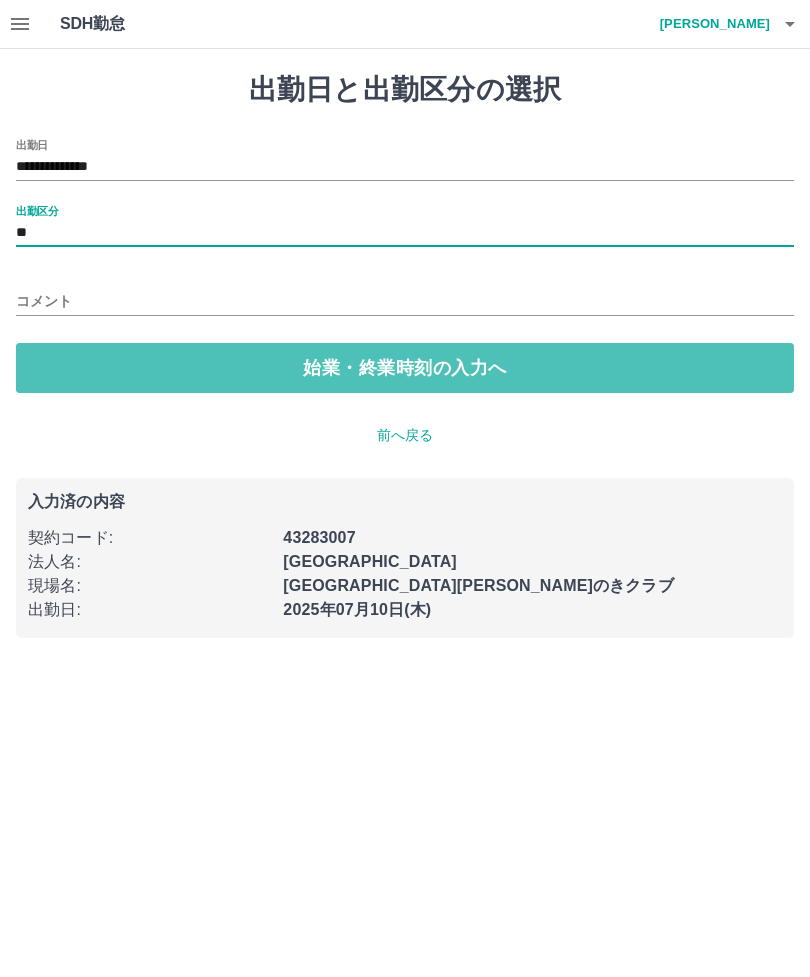 click on "始業・終業時刻の入力へ" at bounding box center (405, 368) 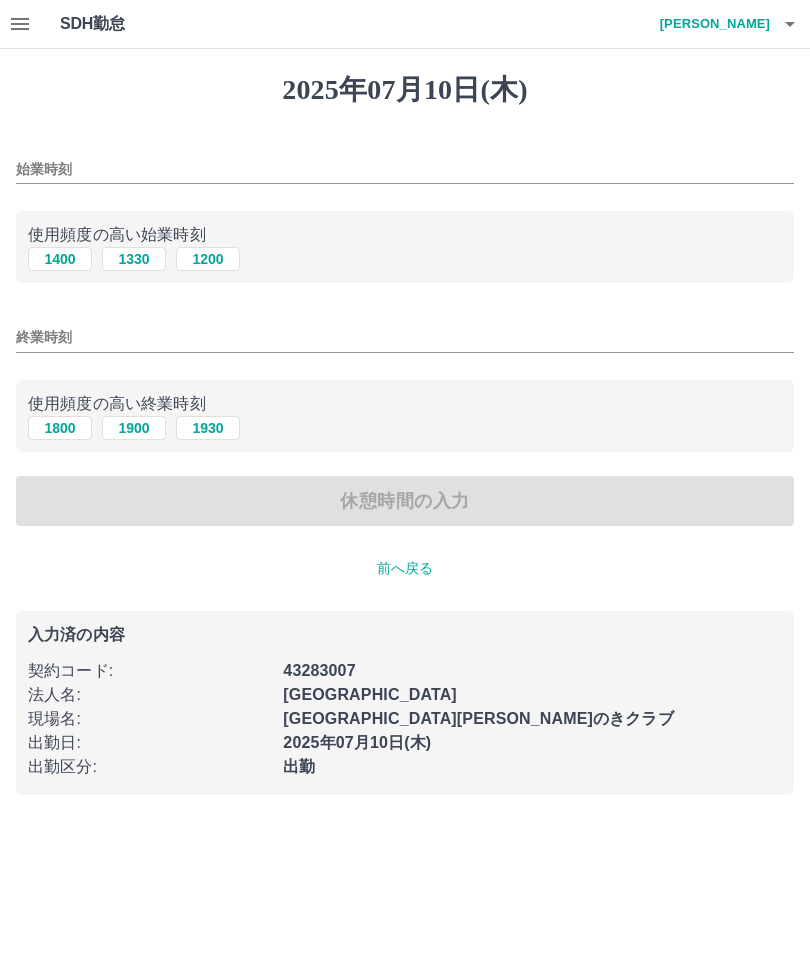 click on "1400" at bounding box center [60, 259] 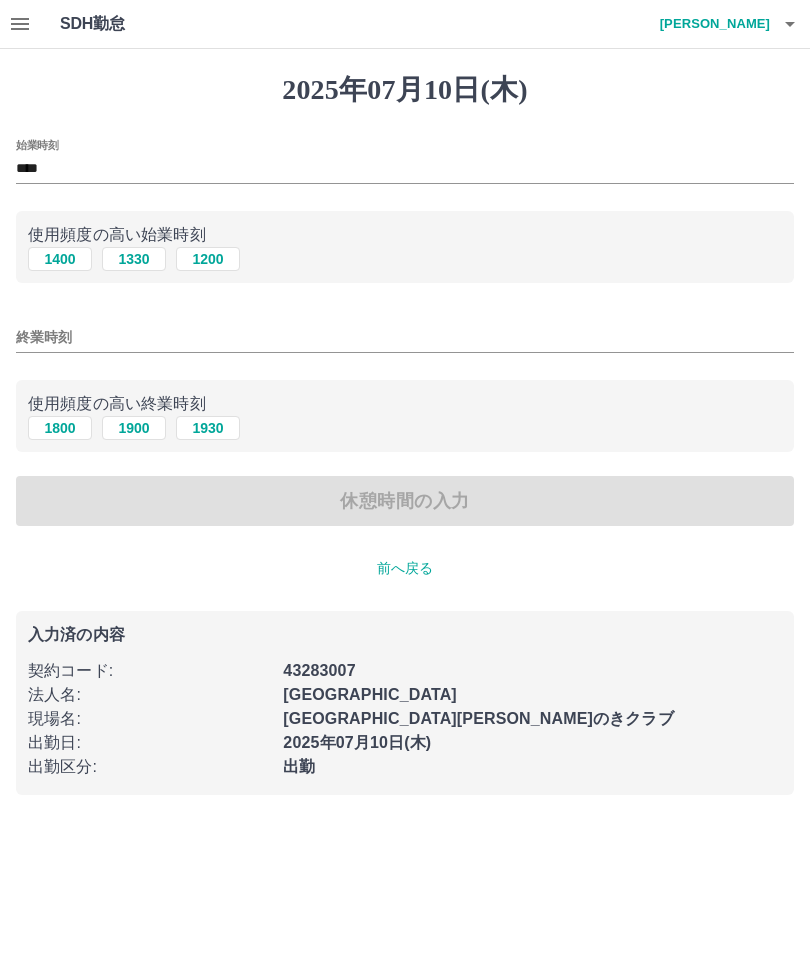click on "1800" at bounding box center [60, 428] 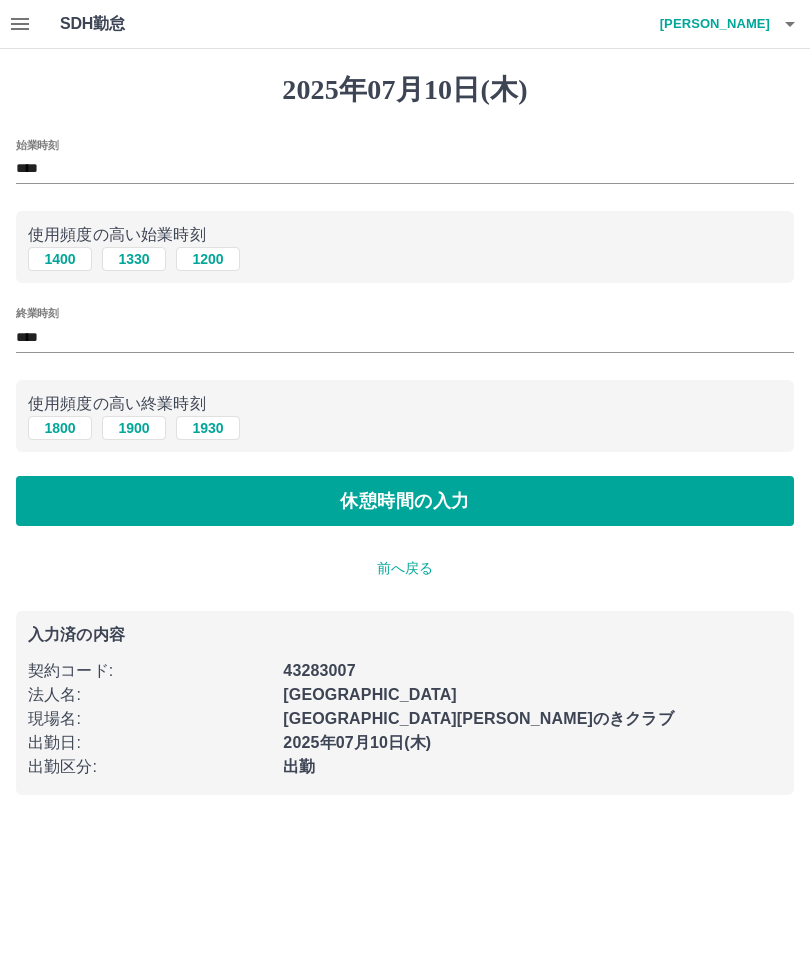 click on "休憩時間の入力" at bounding box center [405, 501] 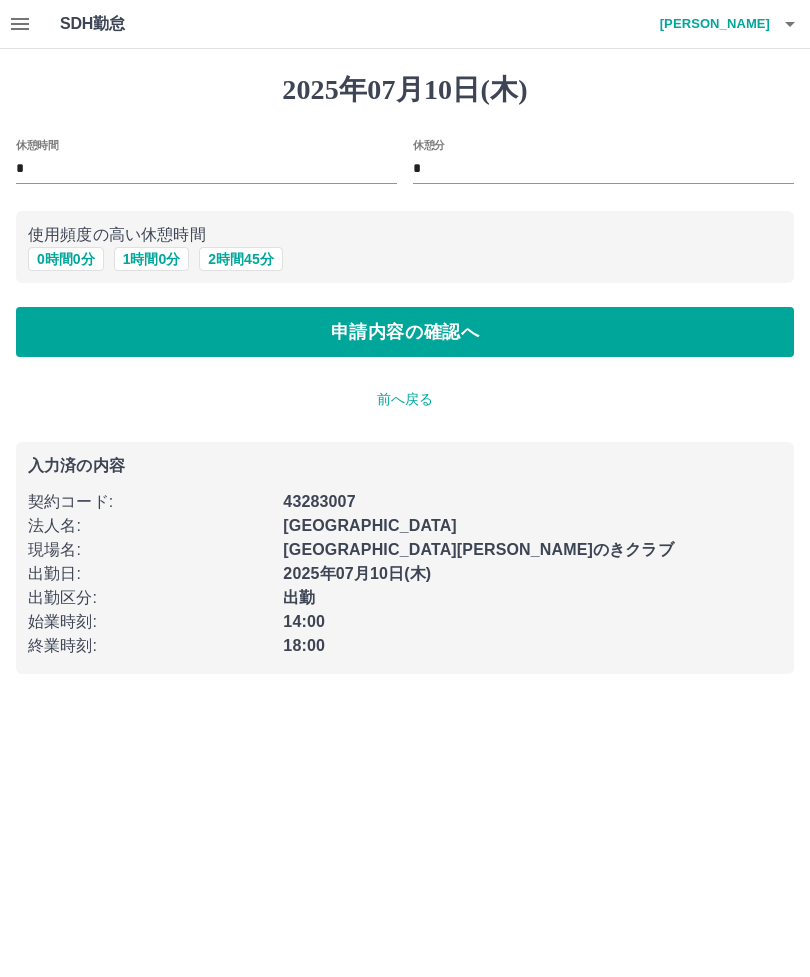 click on "申請内容の確認へ" at bounding box center [405, 332] 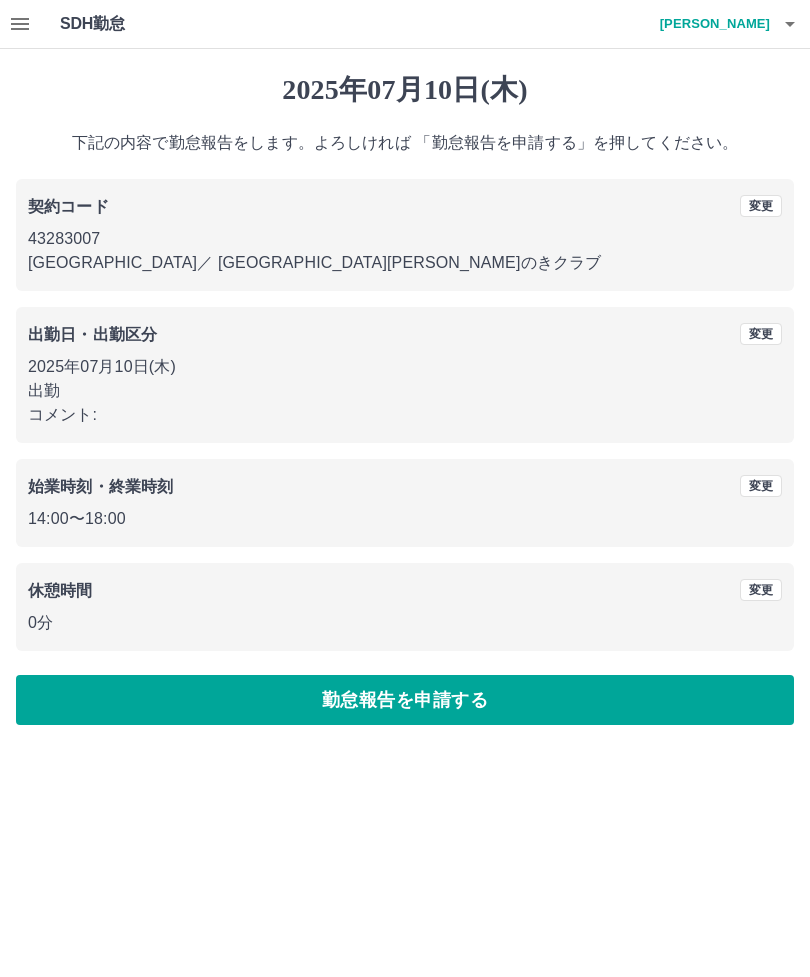 click on "勤怠報告を申請する" at bounding box center [405, 700] 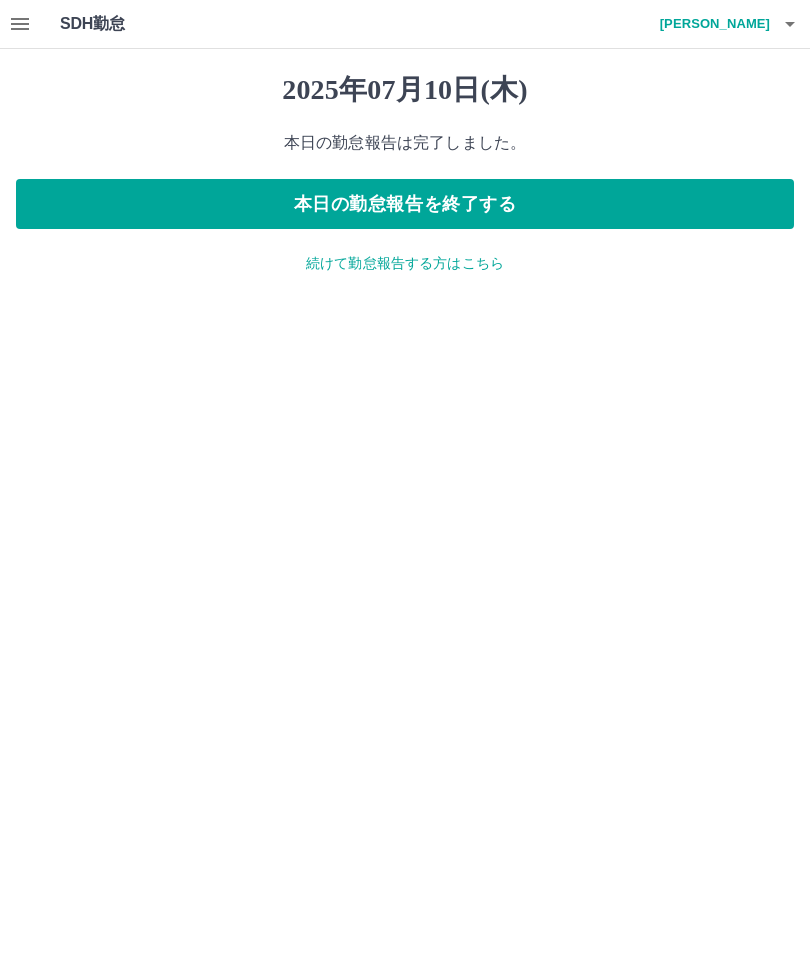 click on "本日の勤怠報告を終了する" at bounding box center (405, 204) 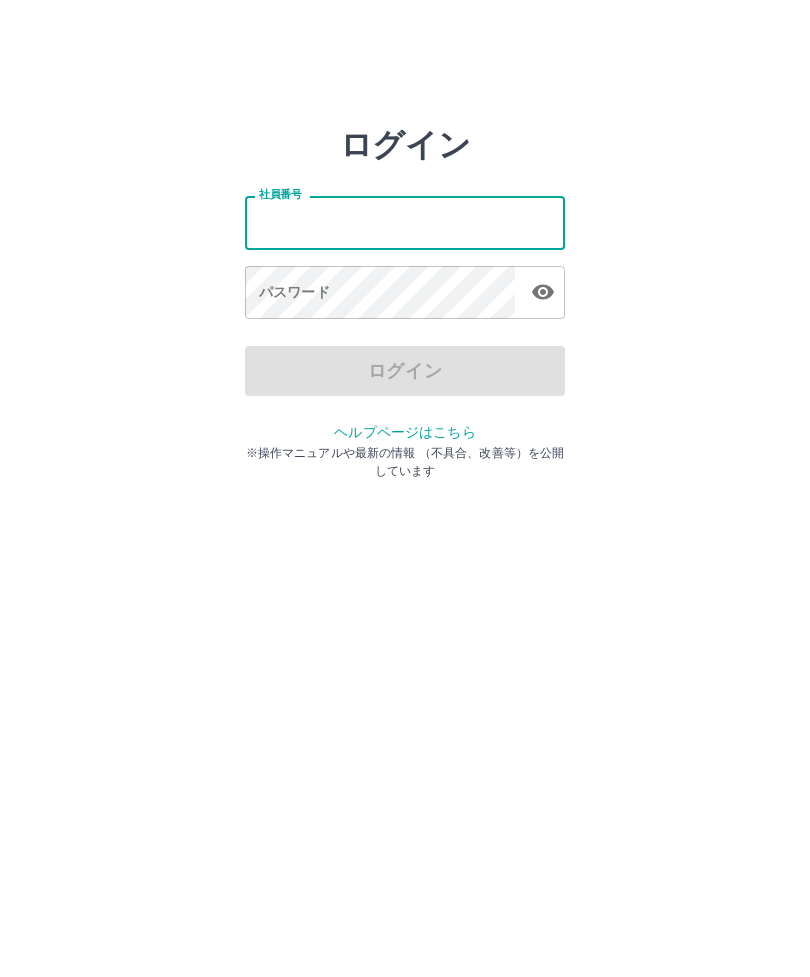 scroll, scrollTop: 0, scrollLeft: 0, axis: both 